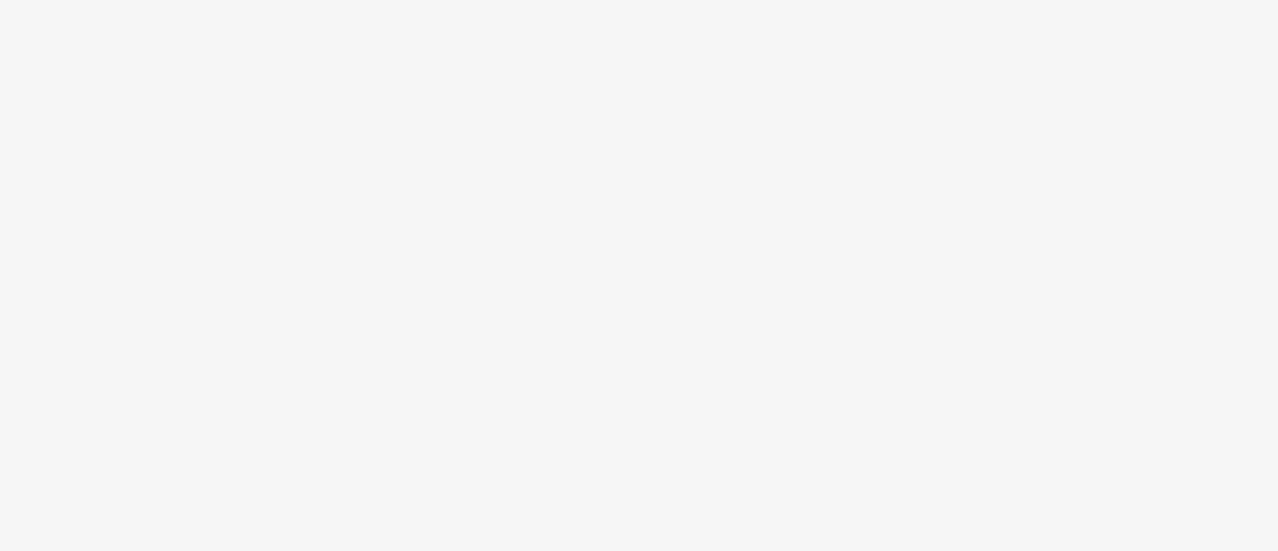 scroll, scrollTop: 0, scrollLeft: 0, axis: both 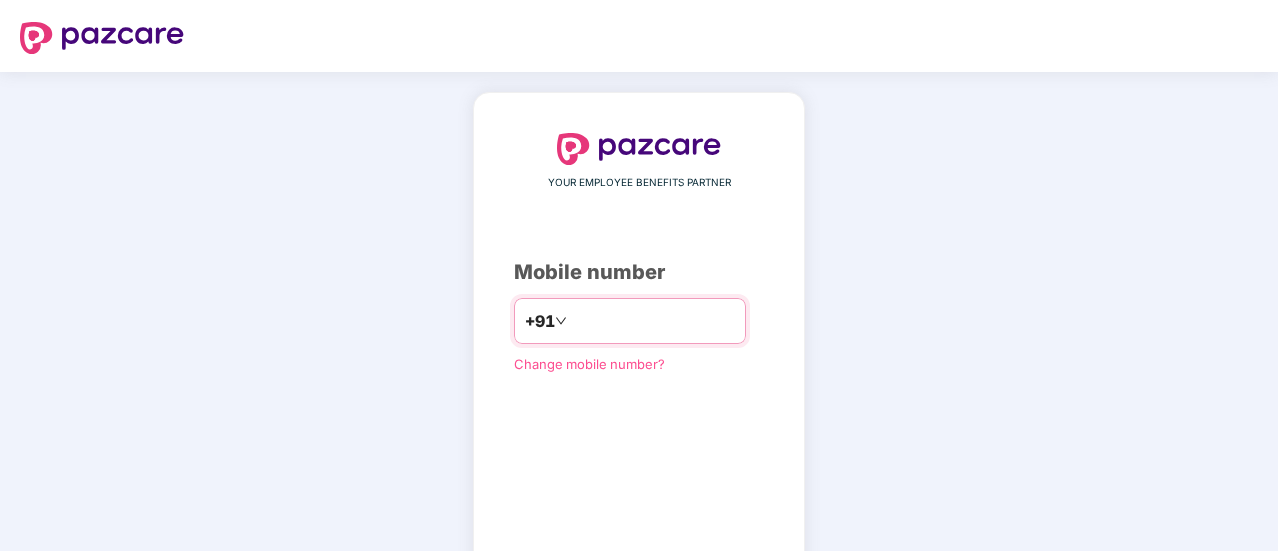 click at bounding box center (653, 321) 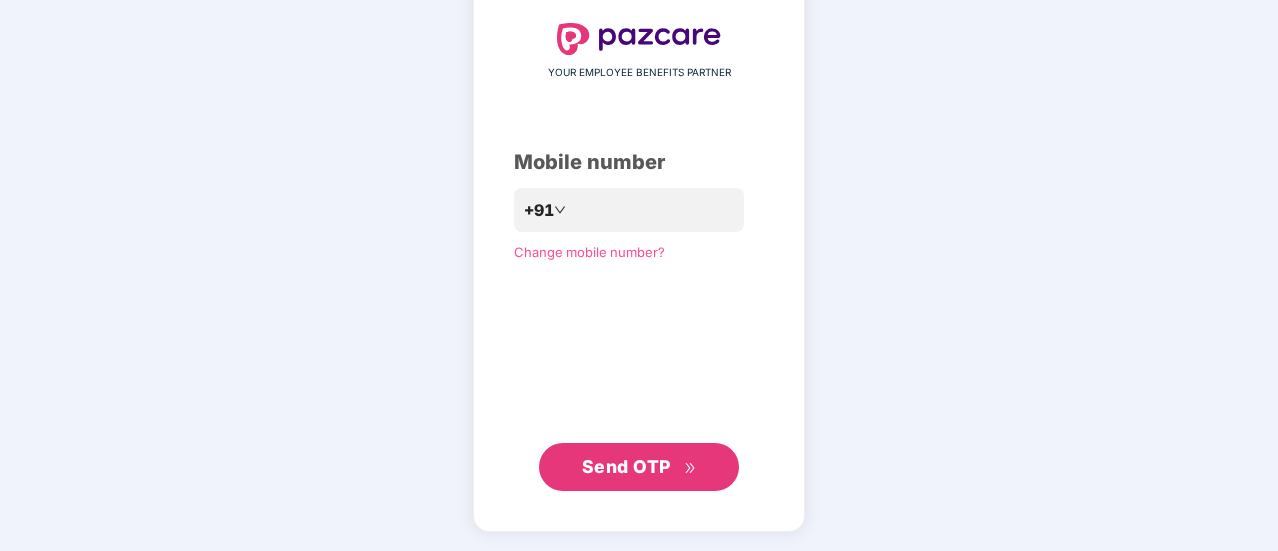 click on "Send OTP" at bounding box center [626, 466] 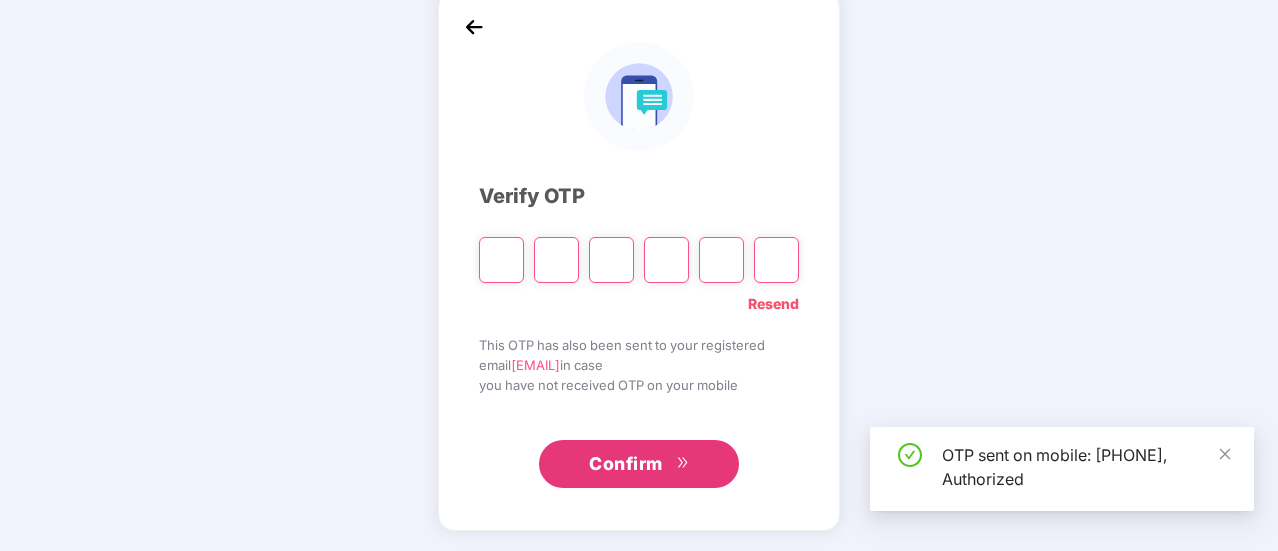 scroll, scrollTop: 100, scrollLeft: 0, axis: vertical 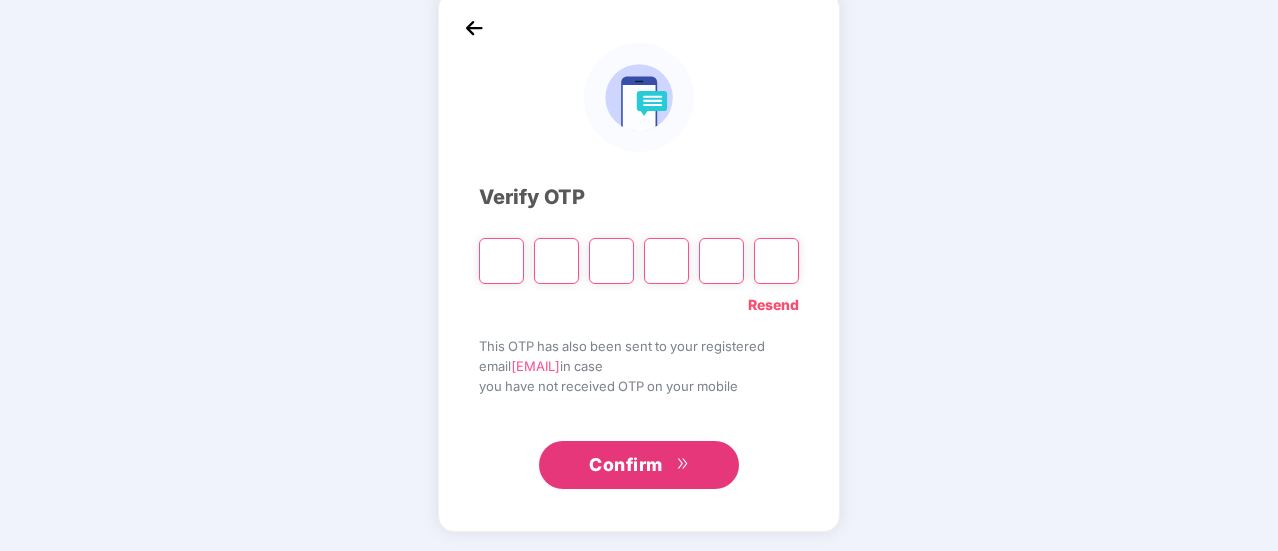 type on "*" 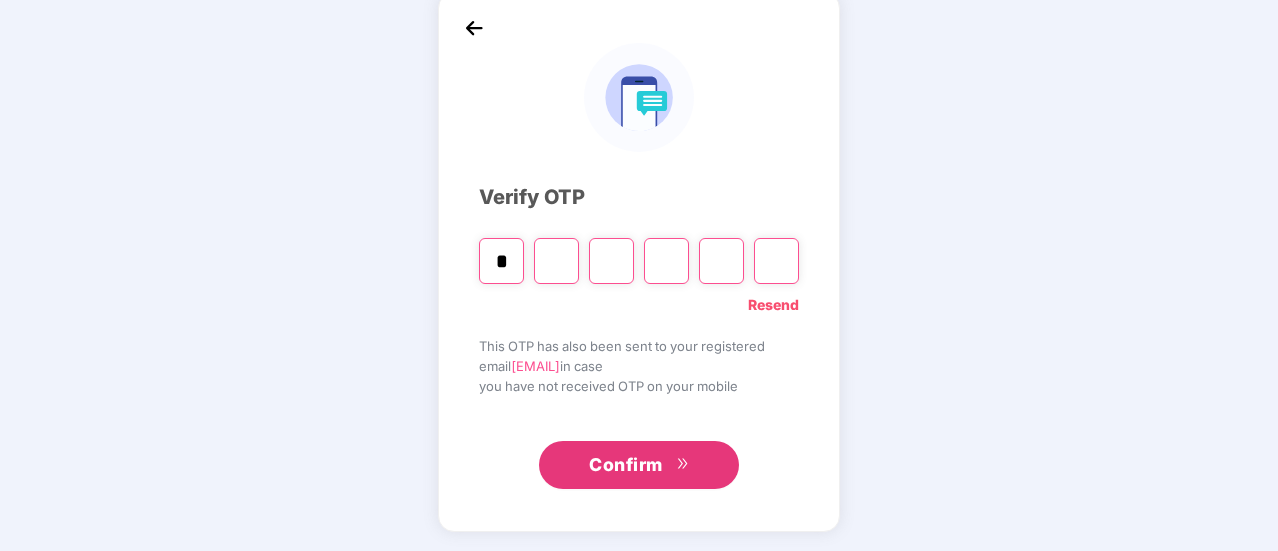 type on "*" 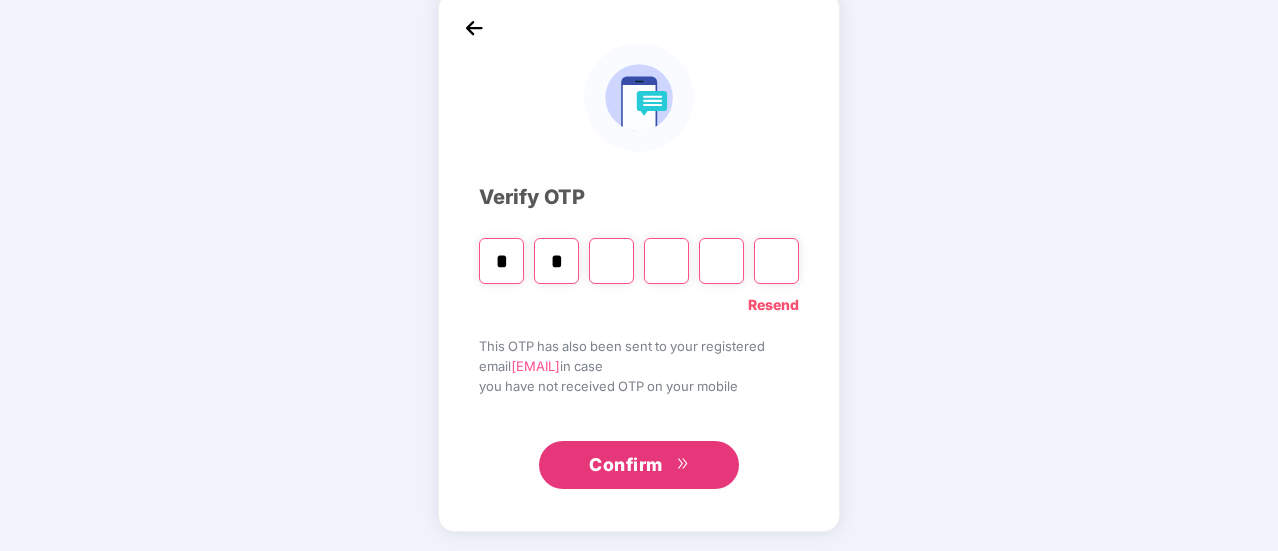 type on "*" 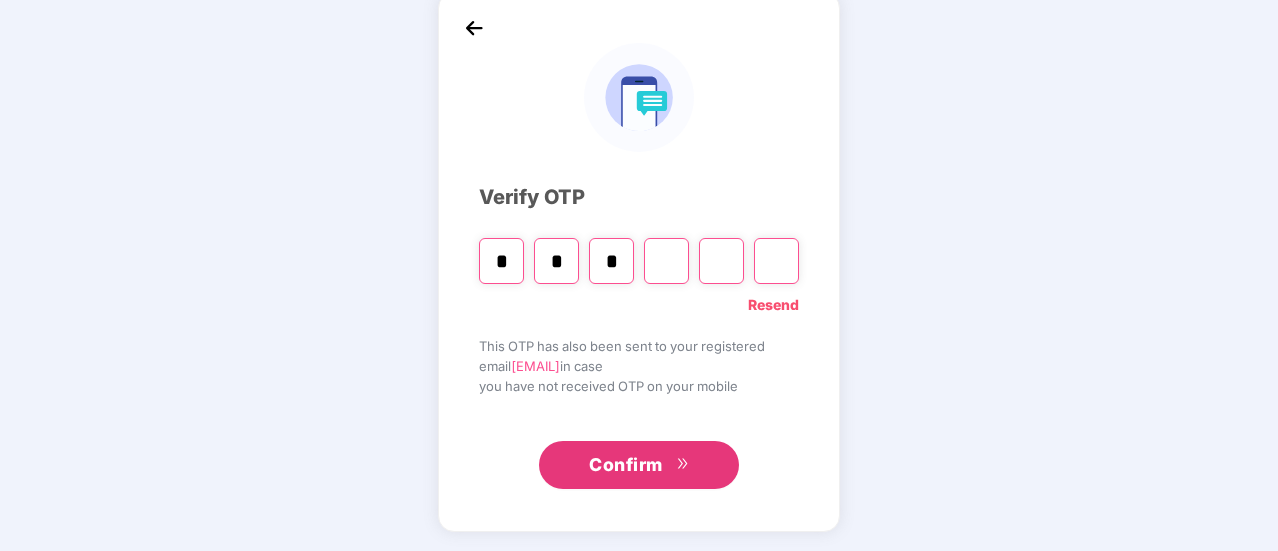 type on "*" 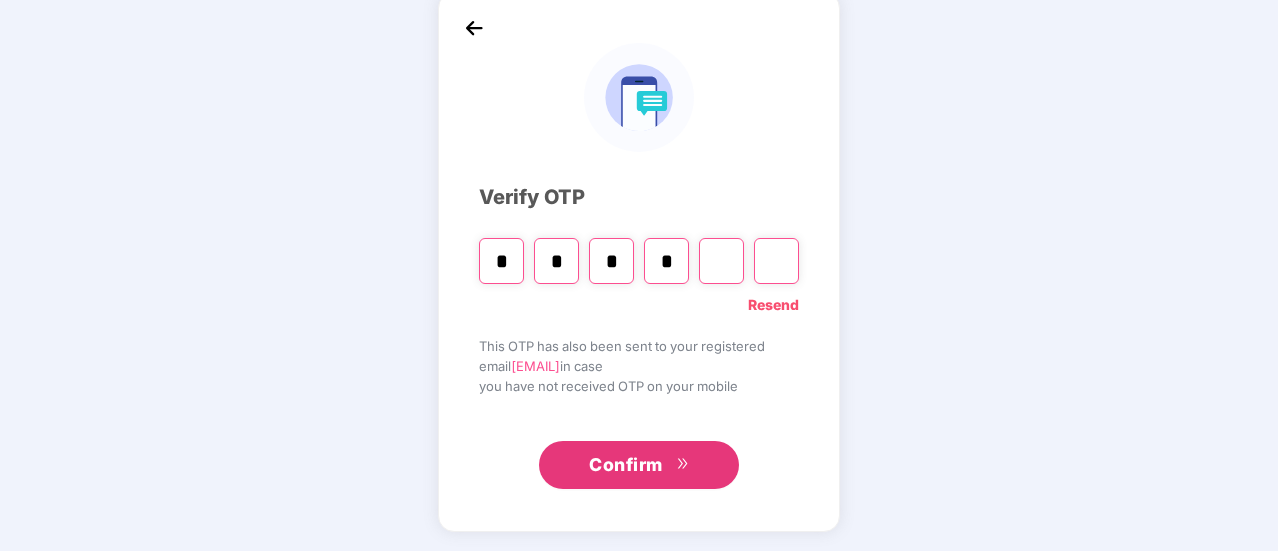 type on "*" 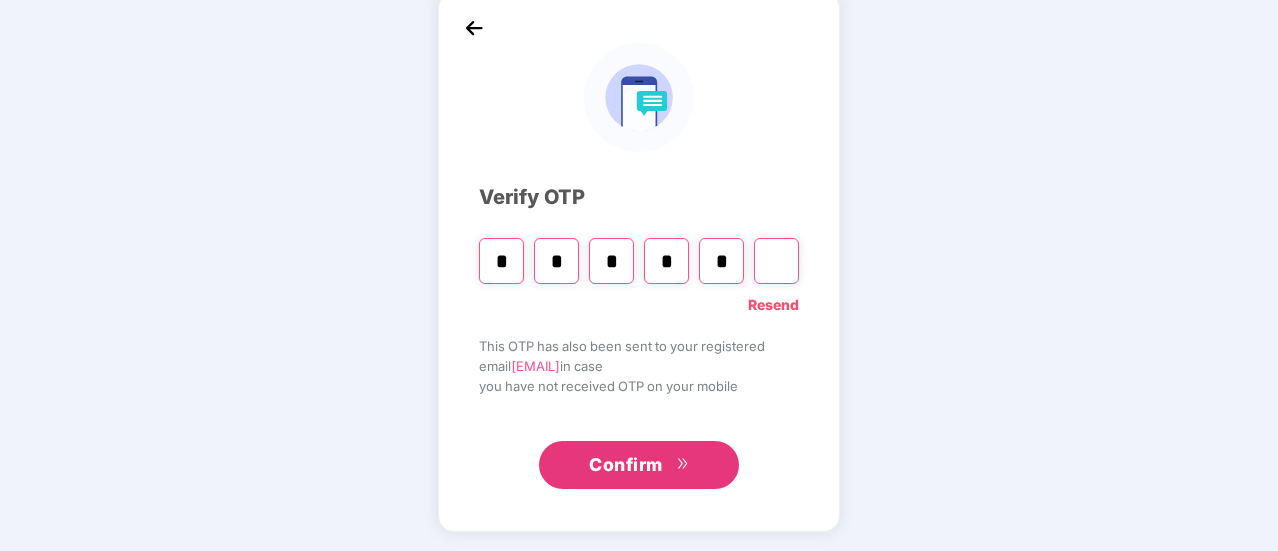 type on "*" 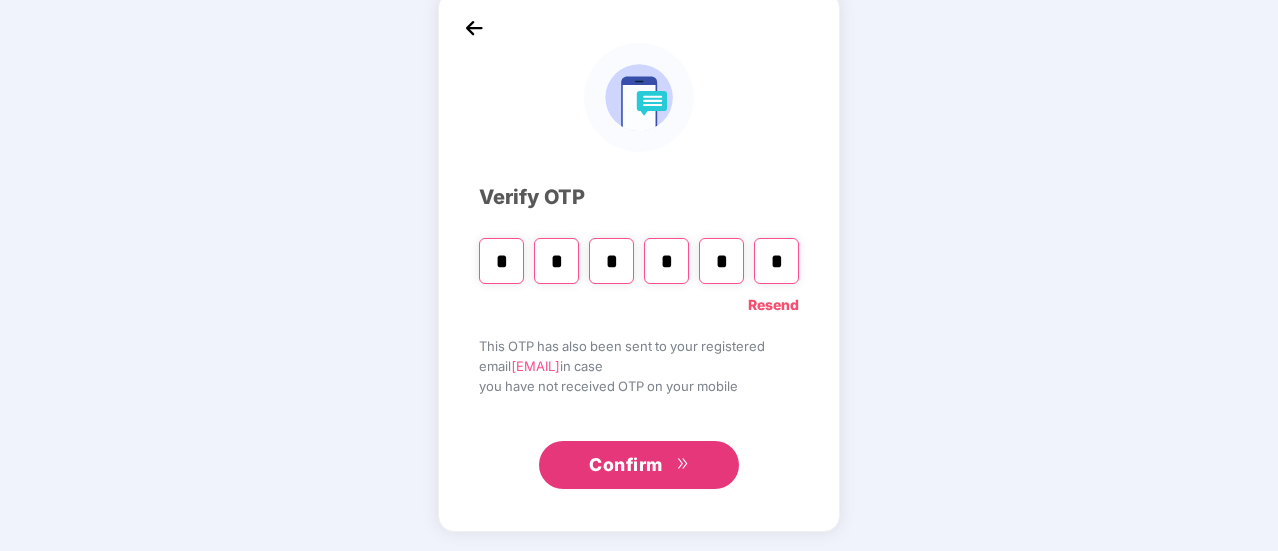 type 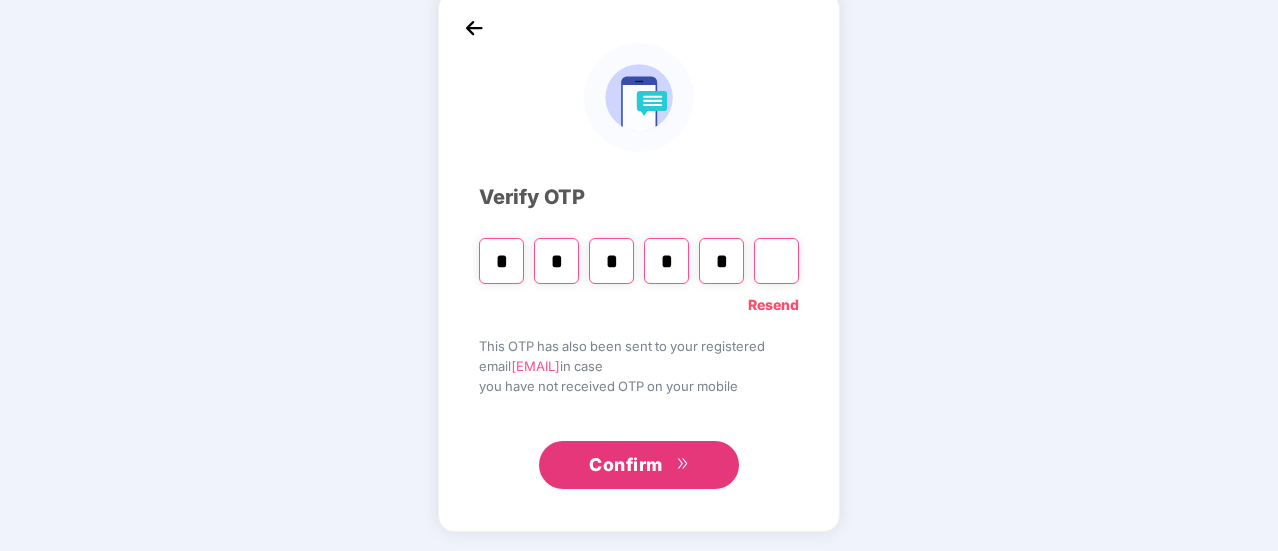 type 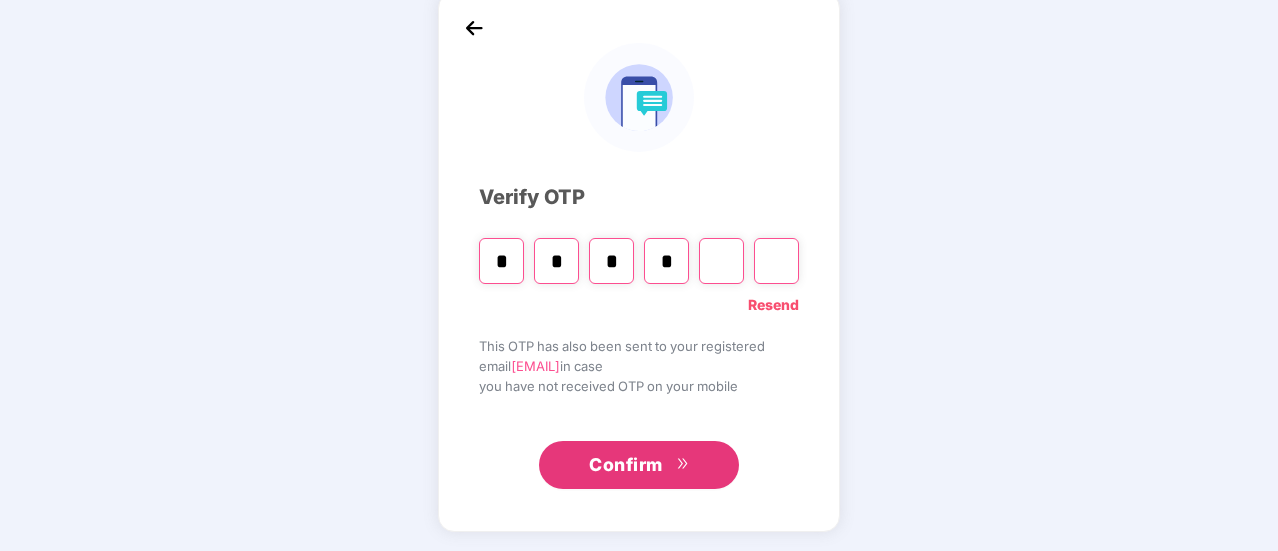type 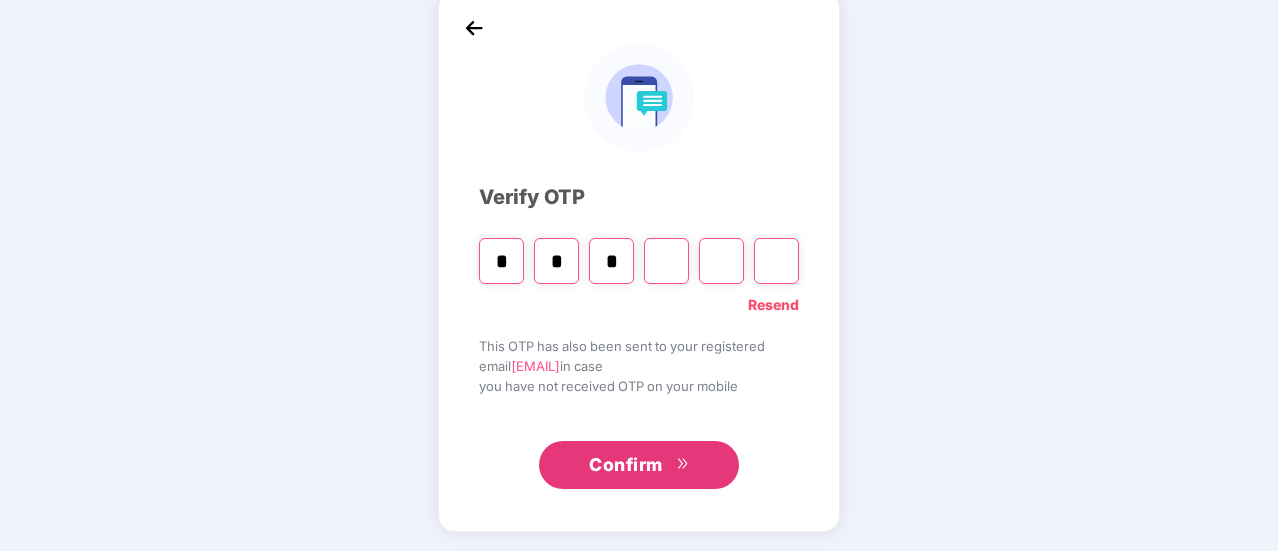 type on "*" 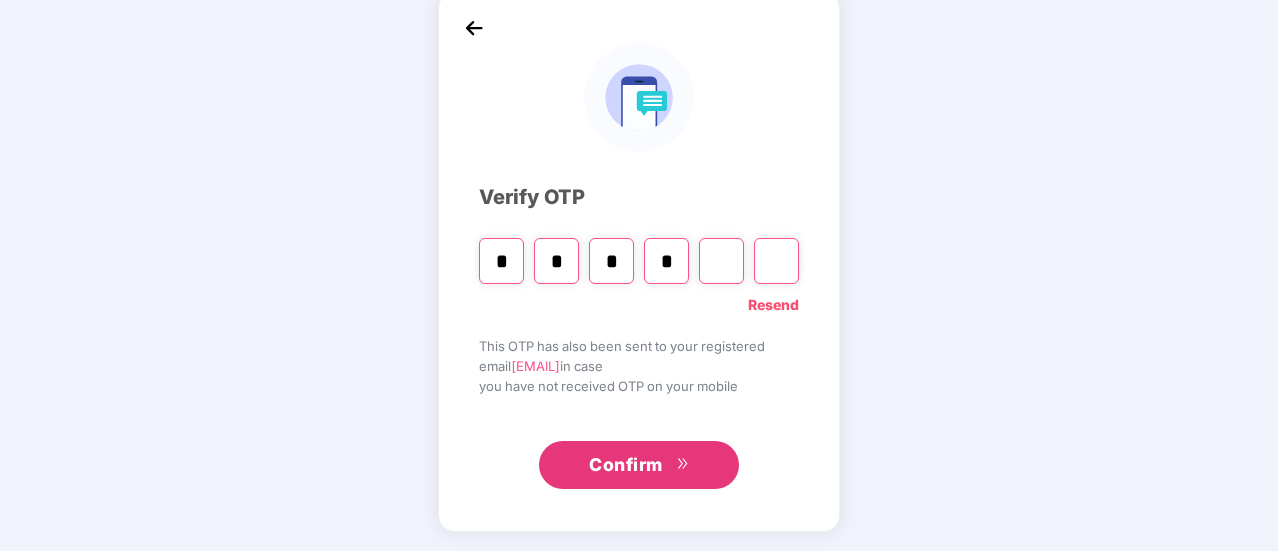 type on "*" 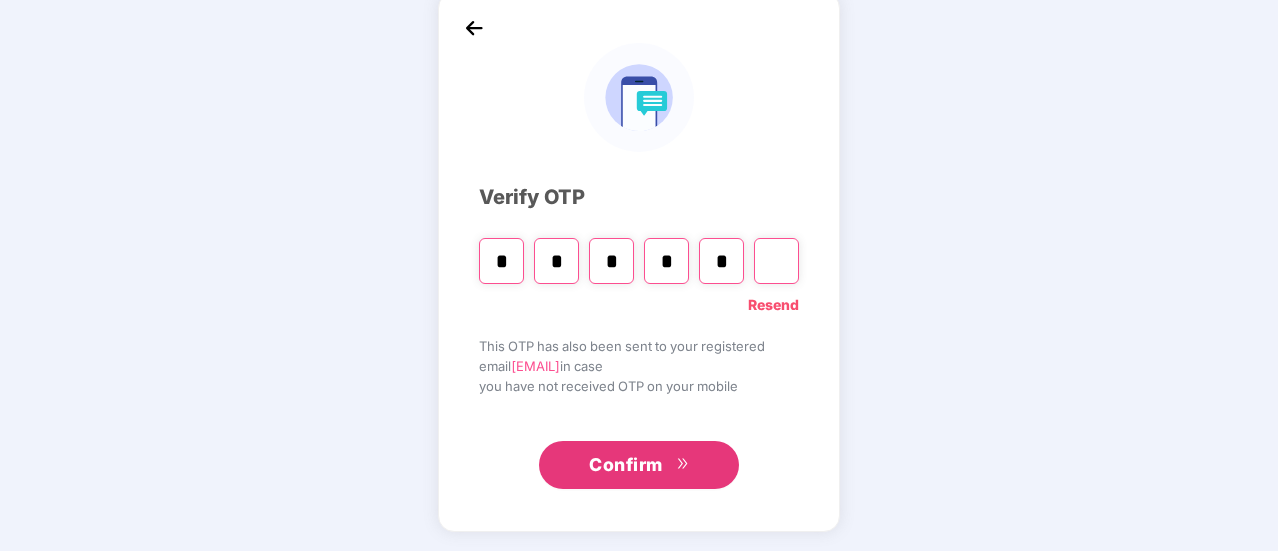 type 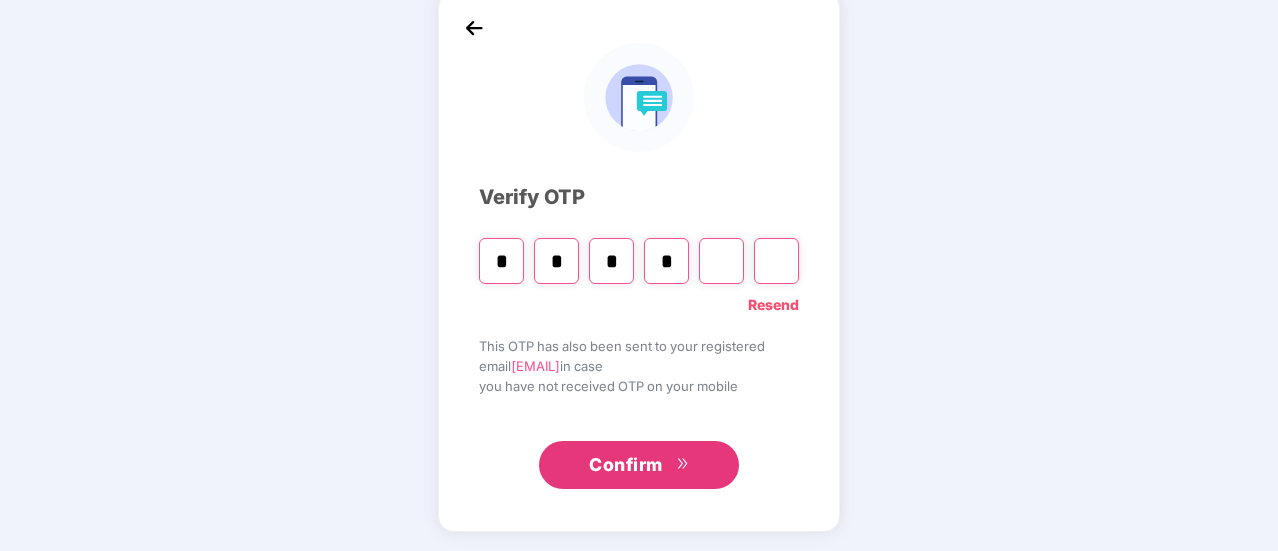 type 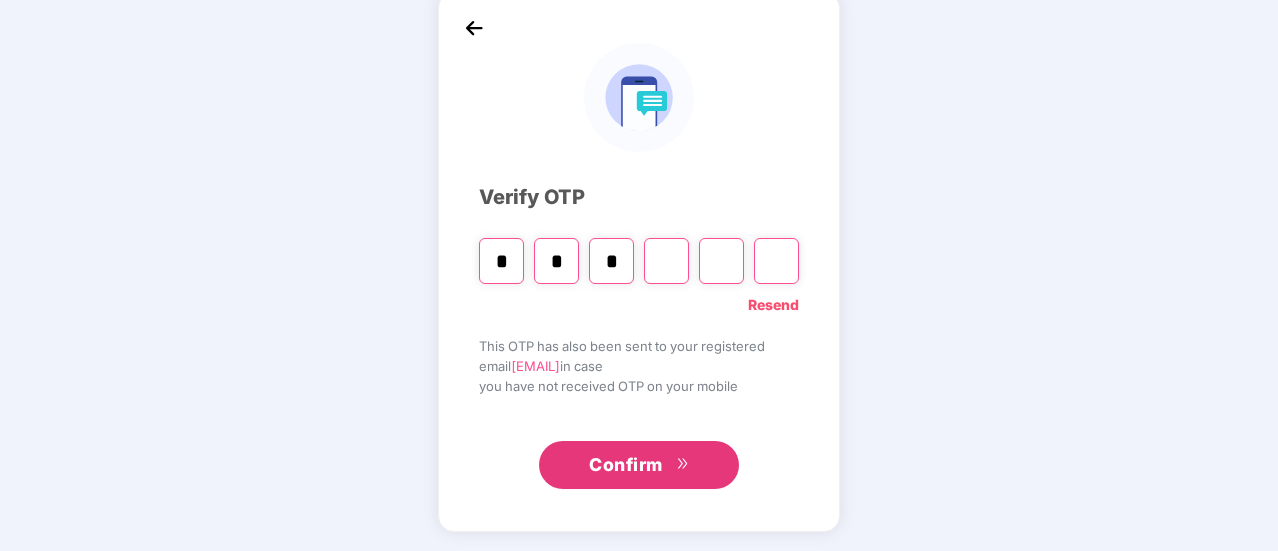 type 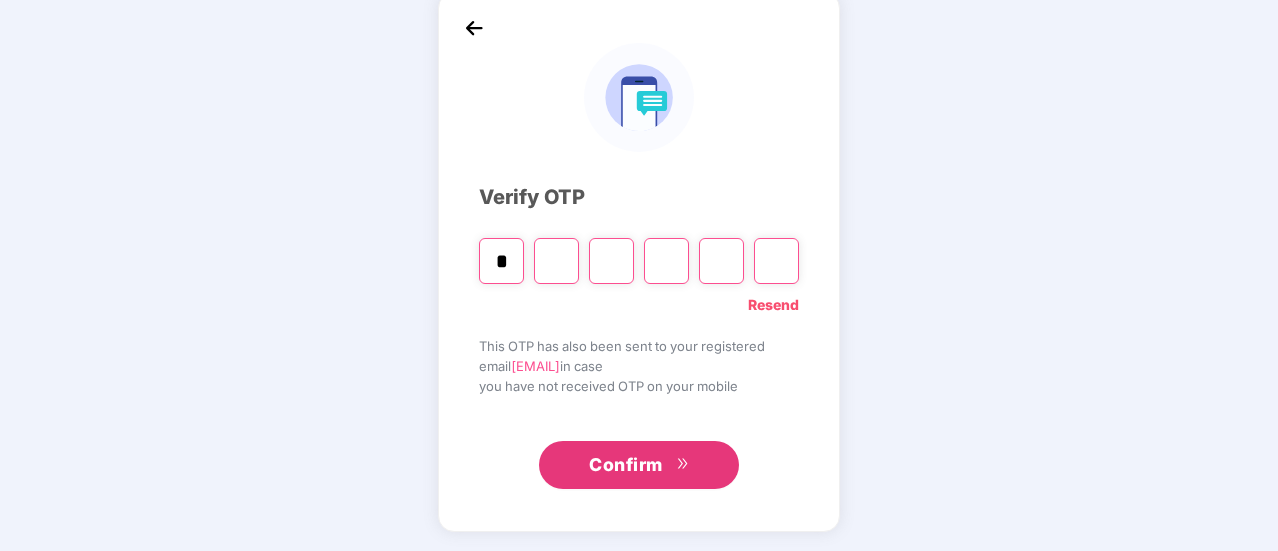 type on "*" 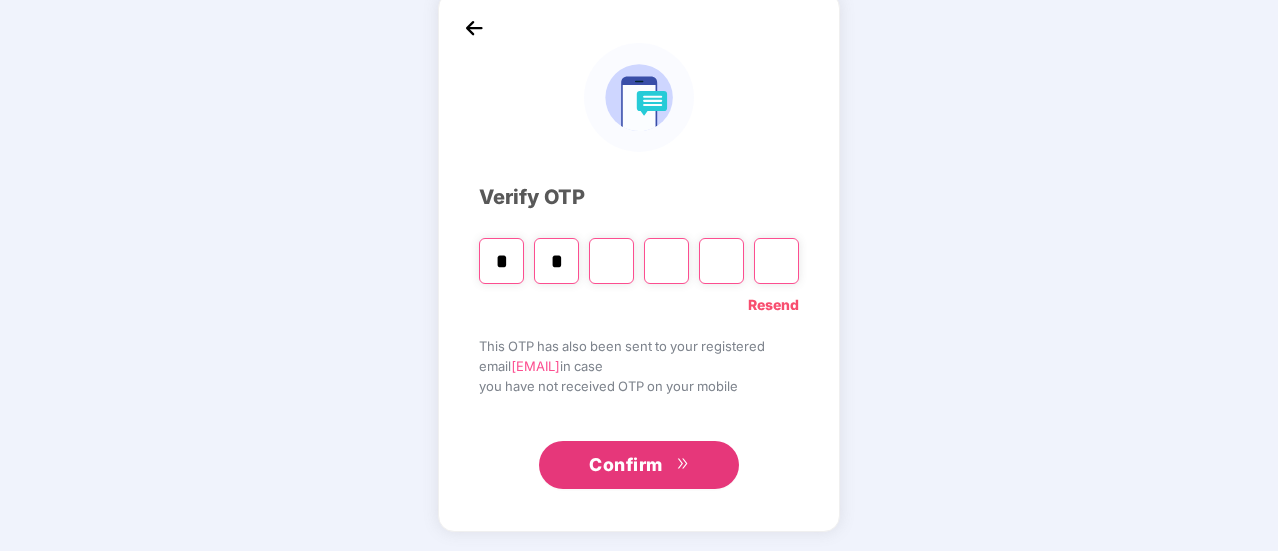type on "*" 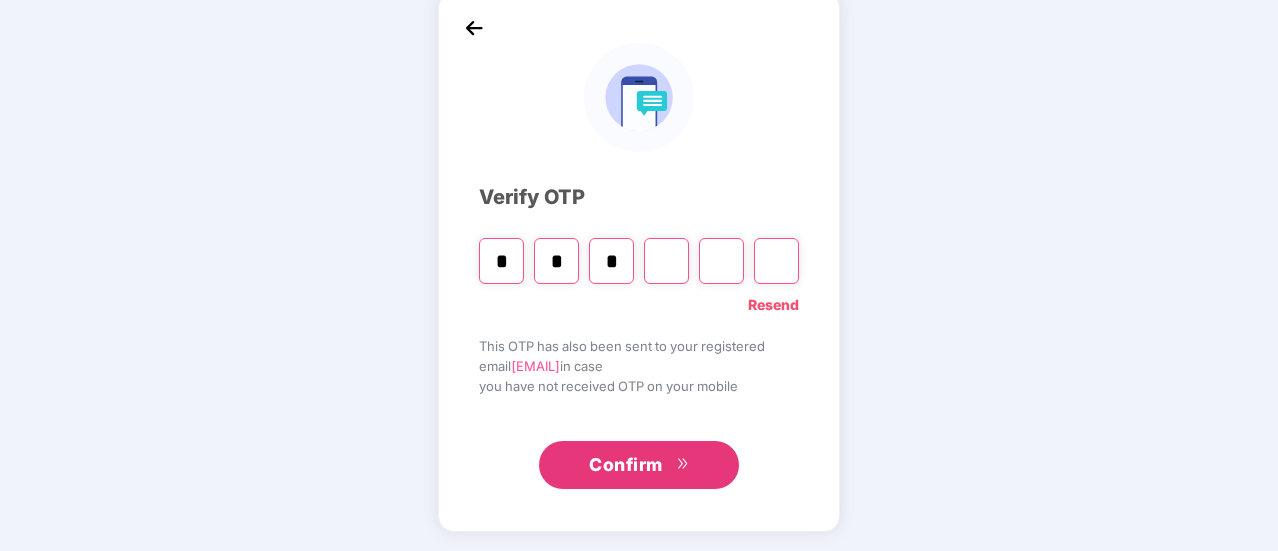 type on "*" 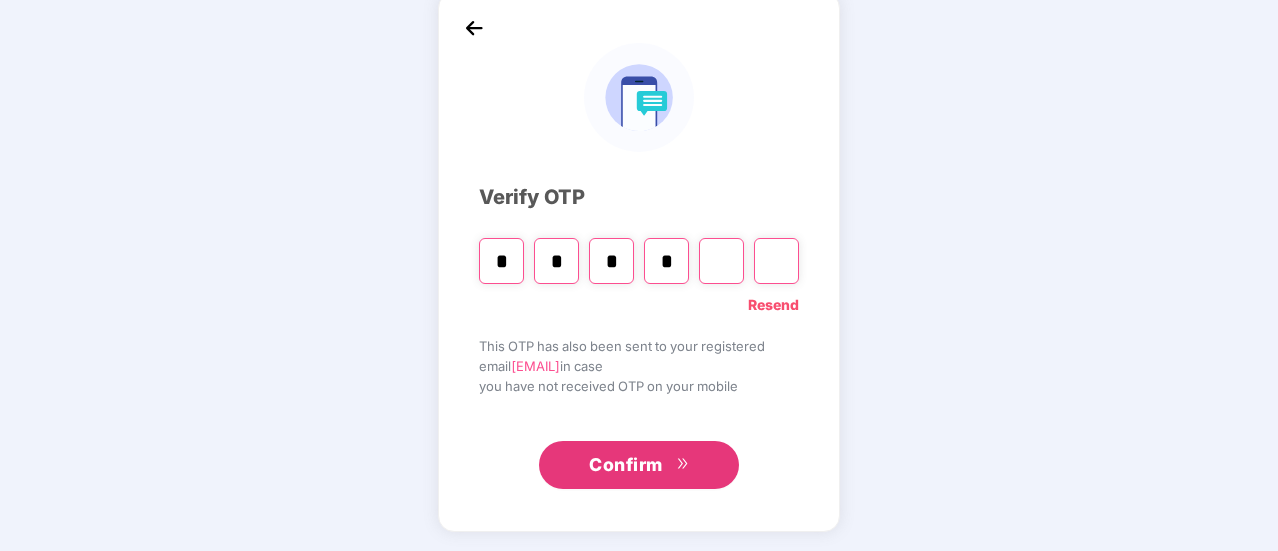 type on "*" 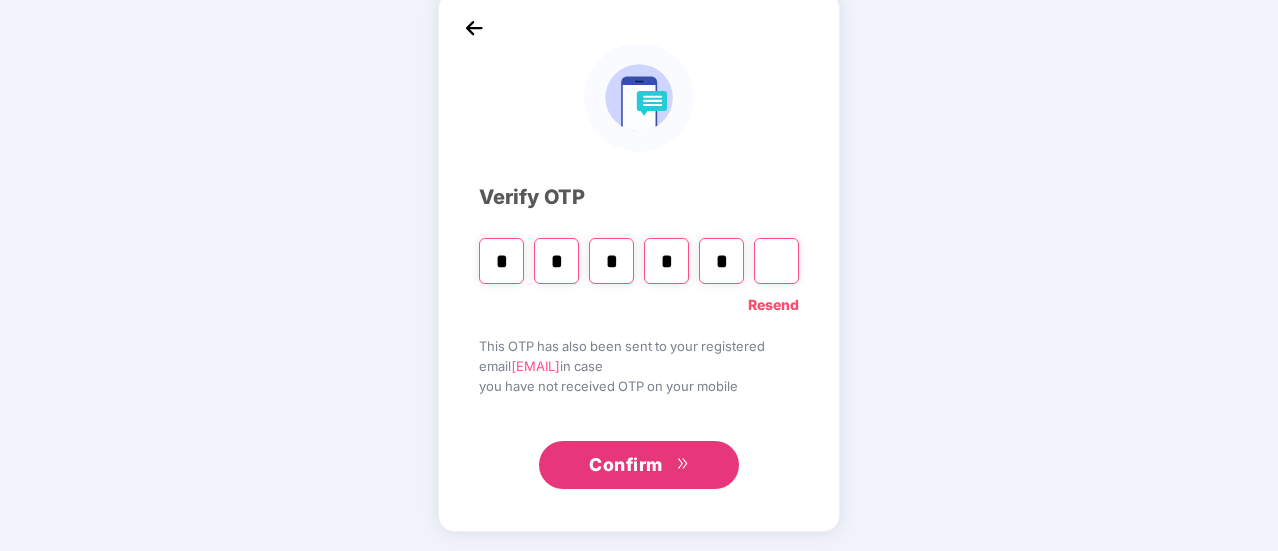 type on "*" 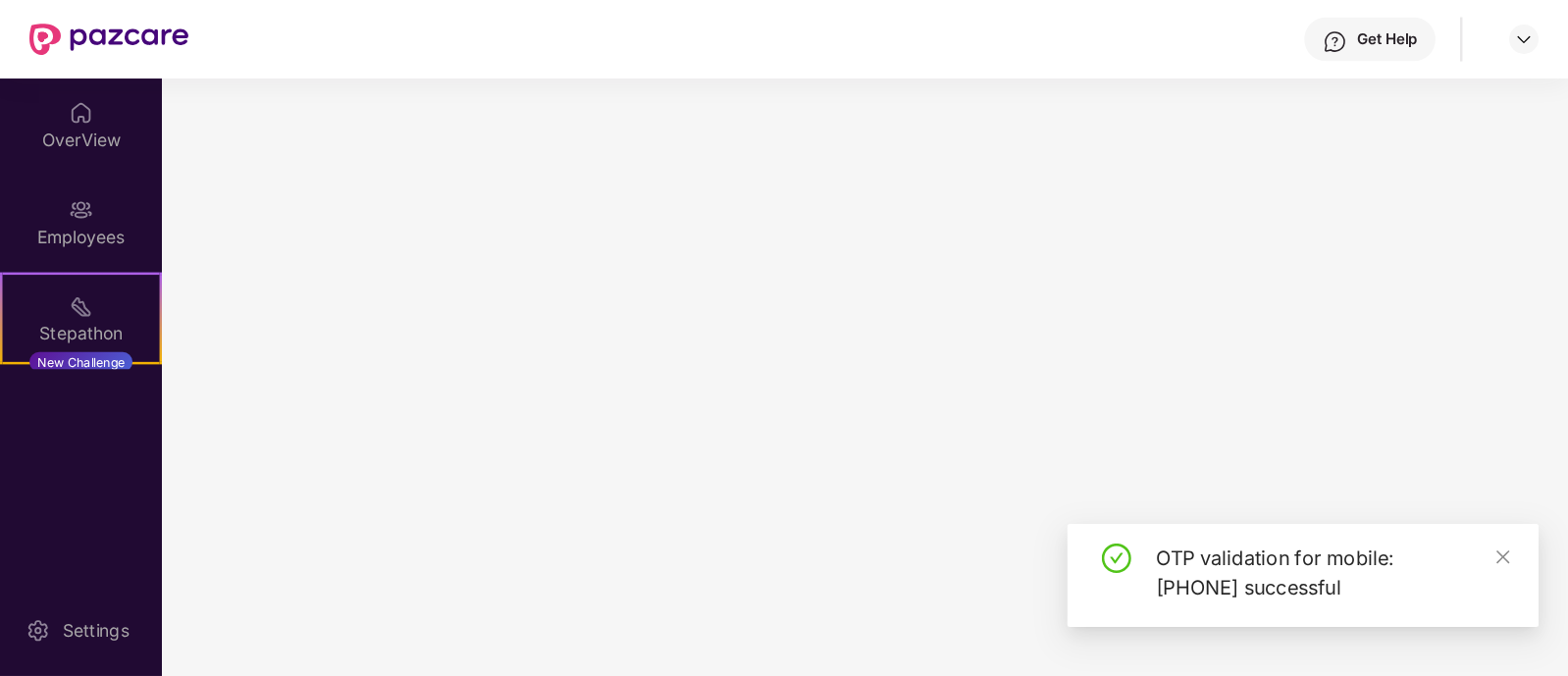 scroll, scrollTop: 0, scrollLeft: 0, axis: both 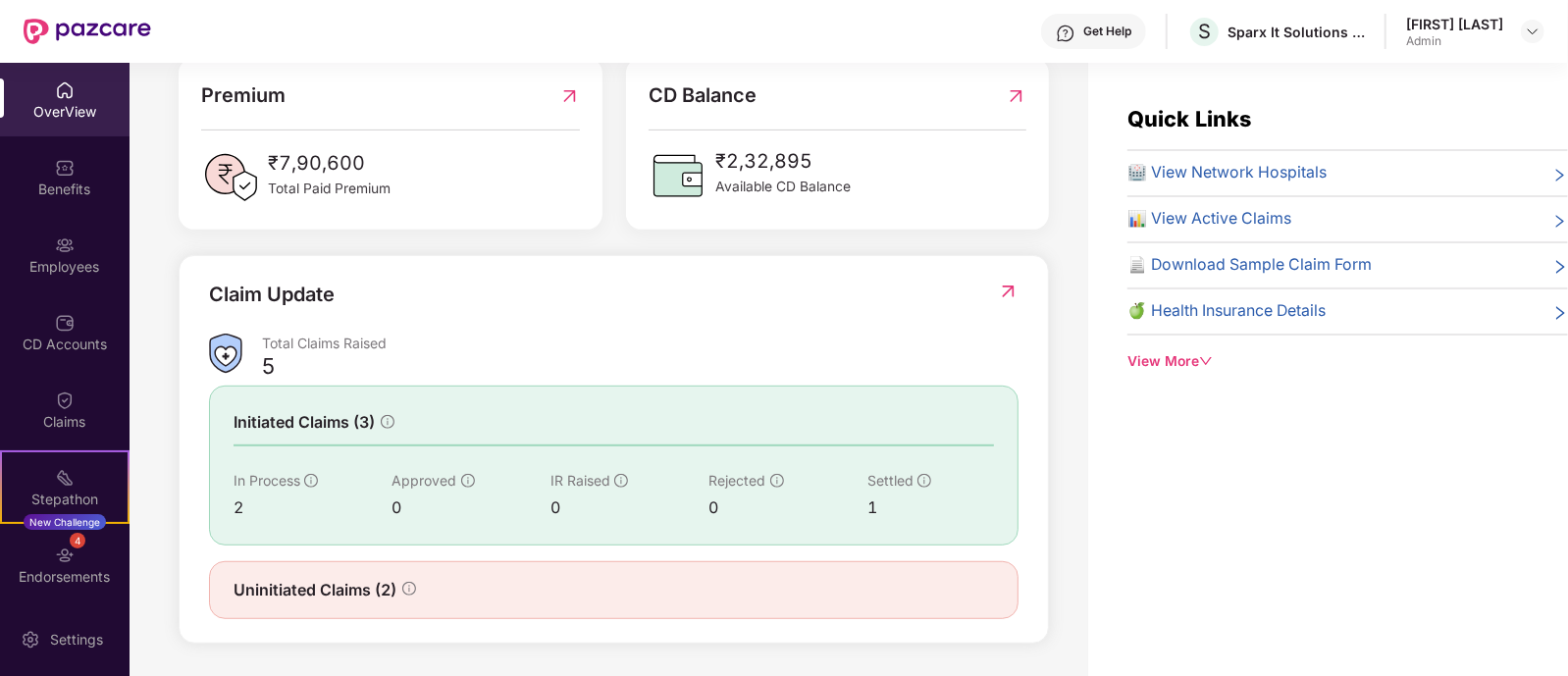 click on "Uninitiated Claims (2)" at bounding box center [613, 590] 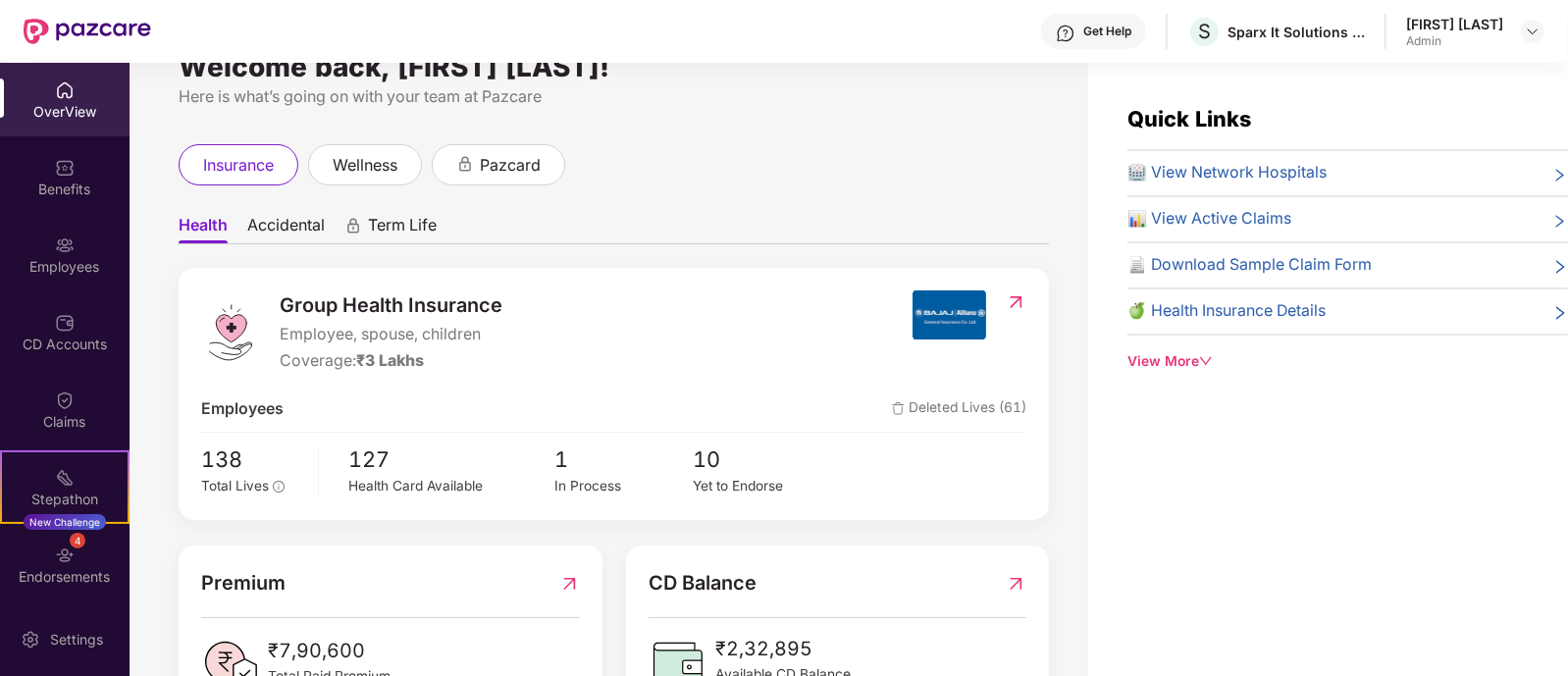 scroll, scrollTop: 0, scrollLeft: 0, axis: both 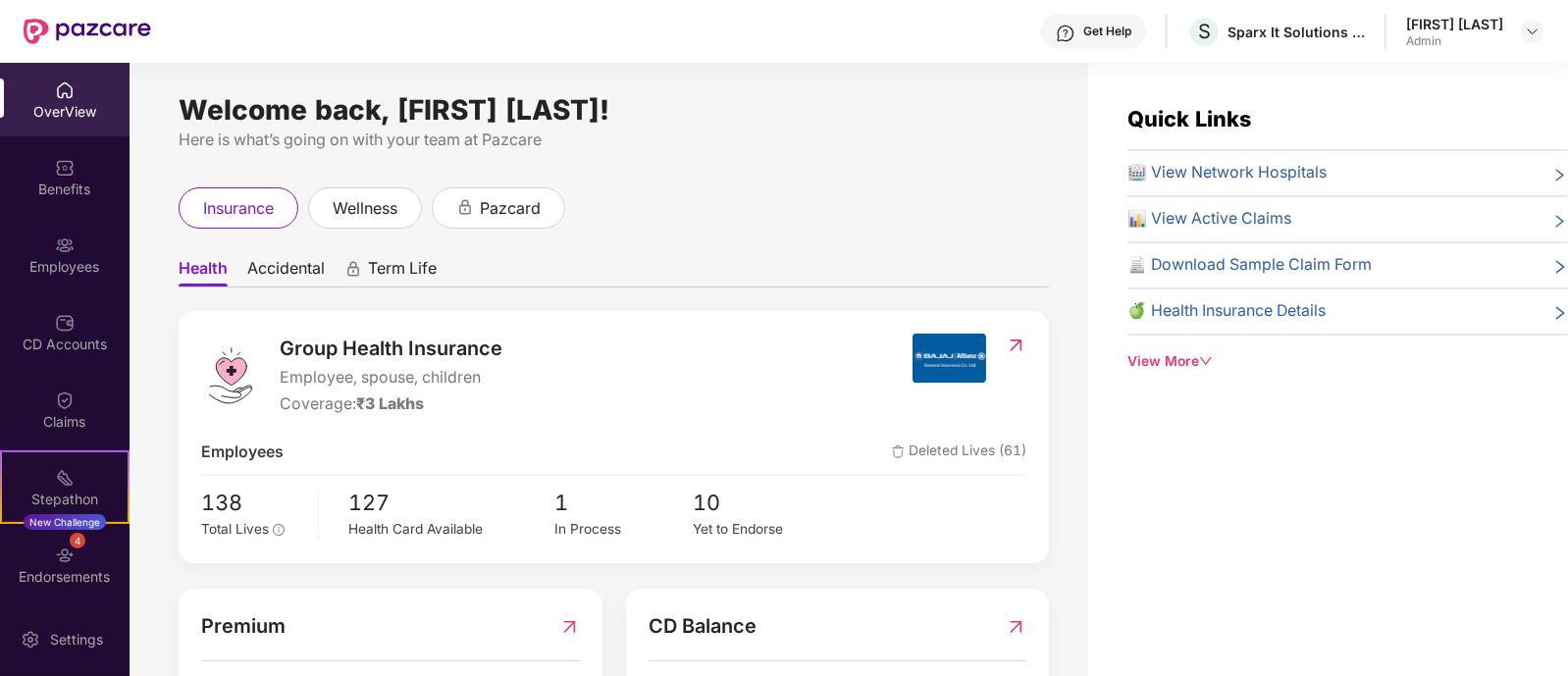 click on "Accidental" at bounding box center [286, 272] 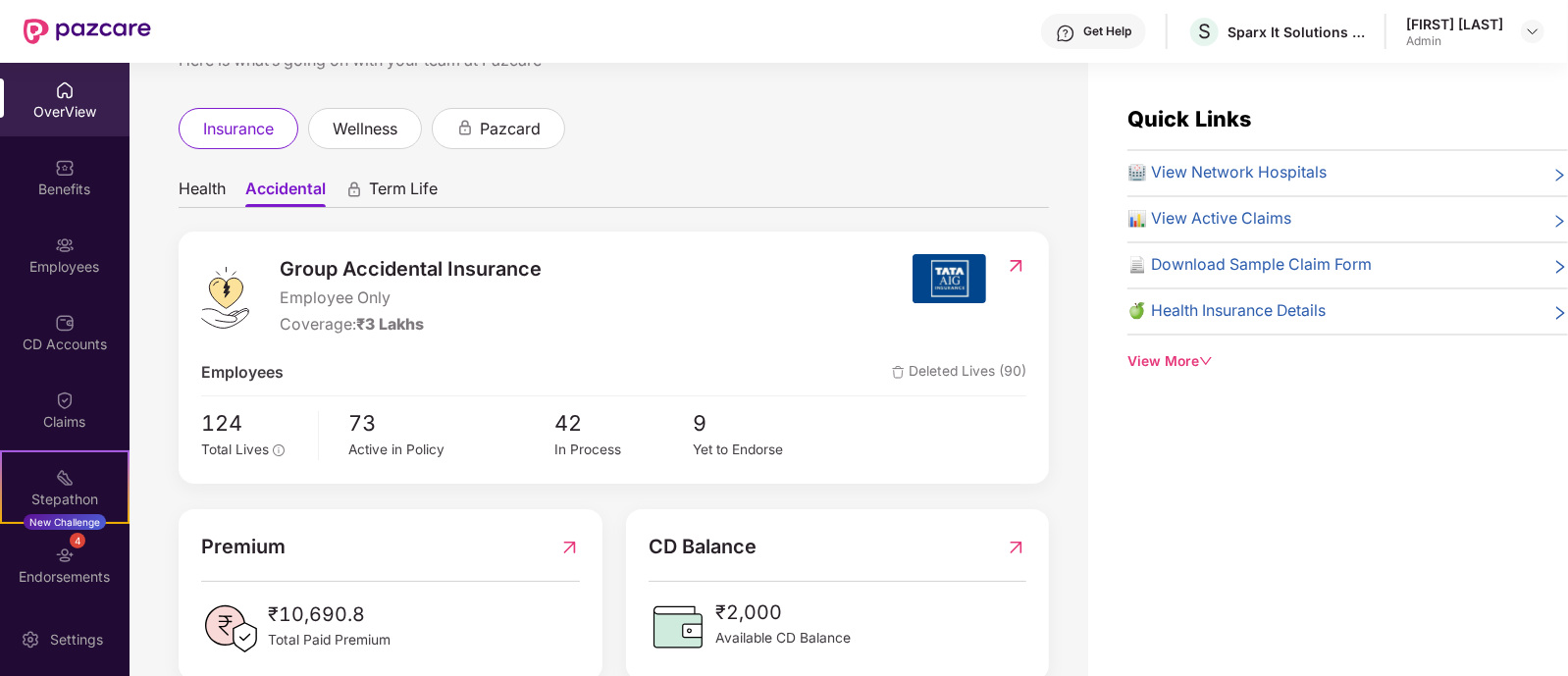 scroll, scrollTop: 118, scrollLeft: 0, axis: vertical 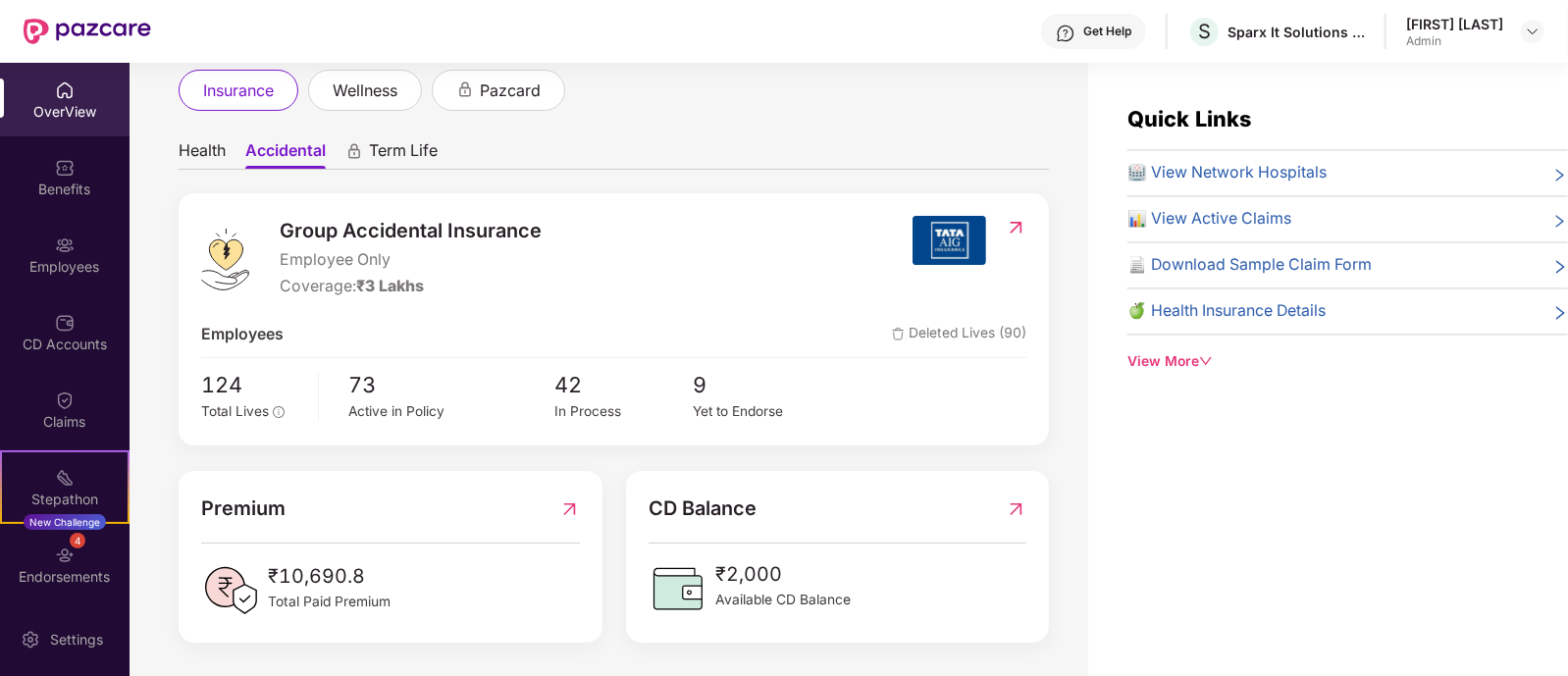 click on "Group Accidental Insurance Employee Only Coverage: ₹3 Lakhs" at bounding box center (556, 257) 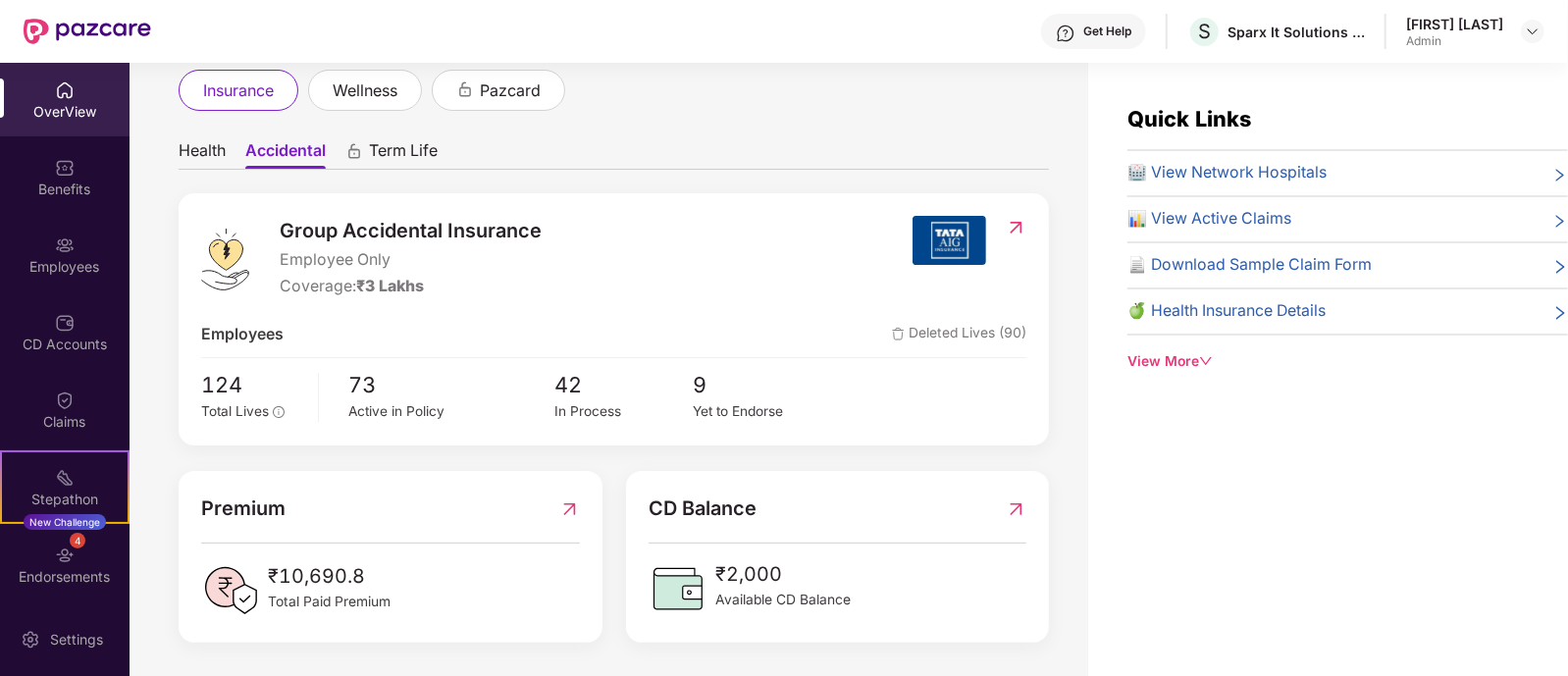 click at bounding box center [1016, 228] 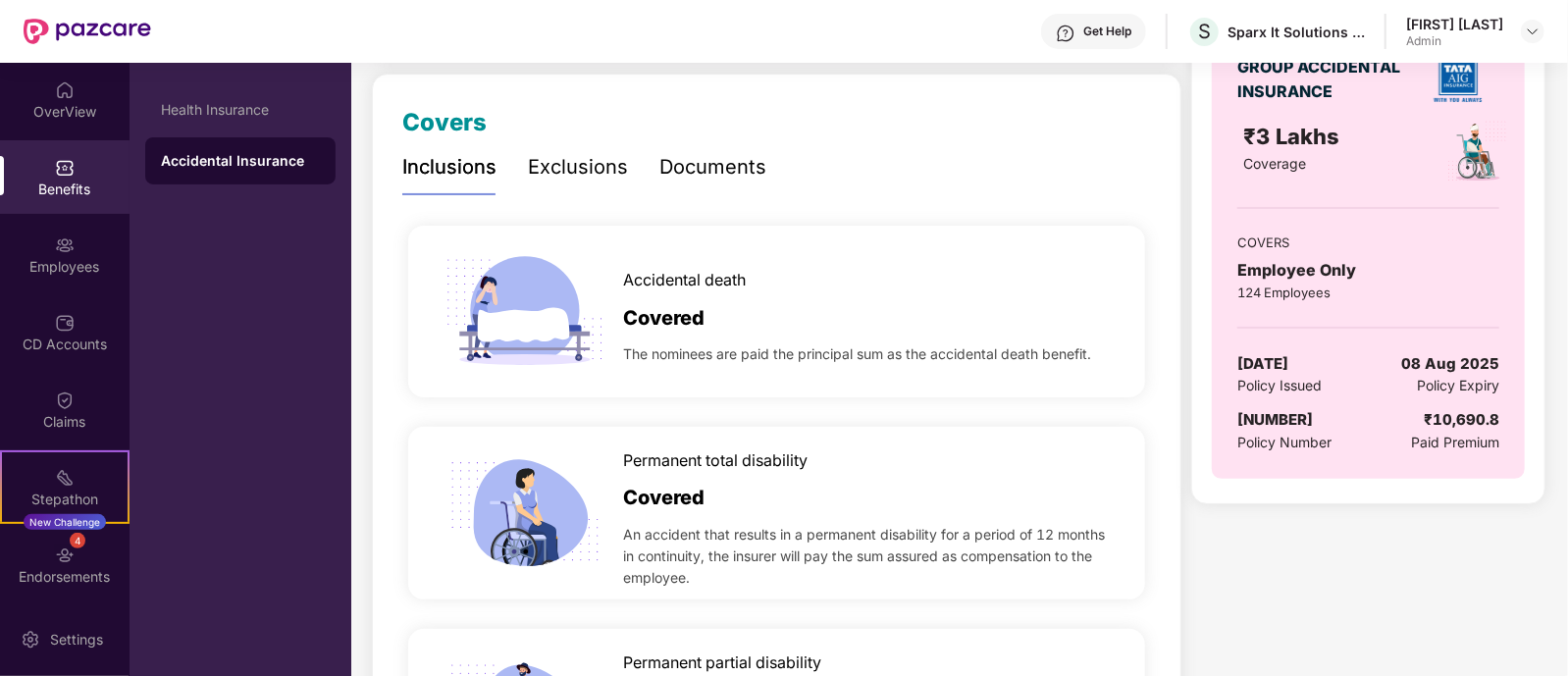 click on "Documents" at bounding box center (712, 167) 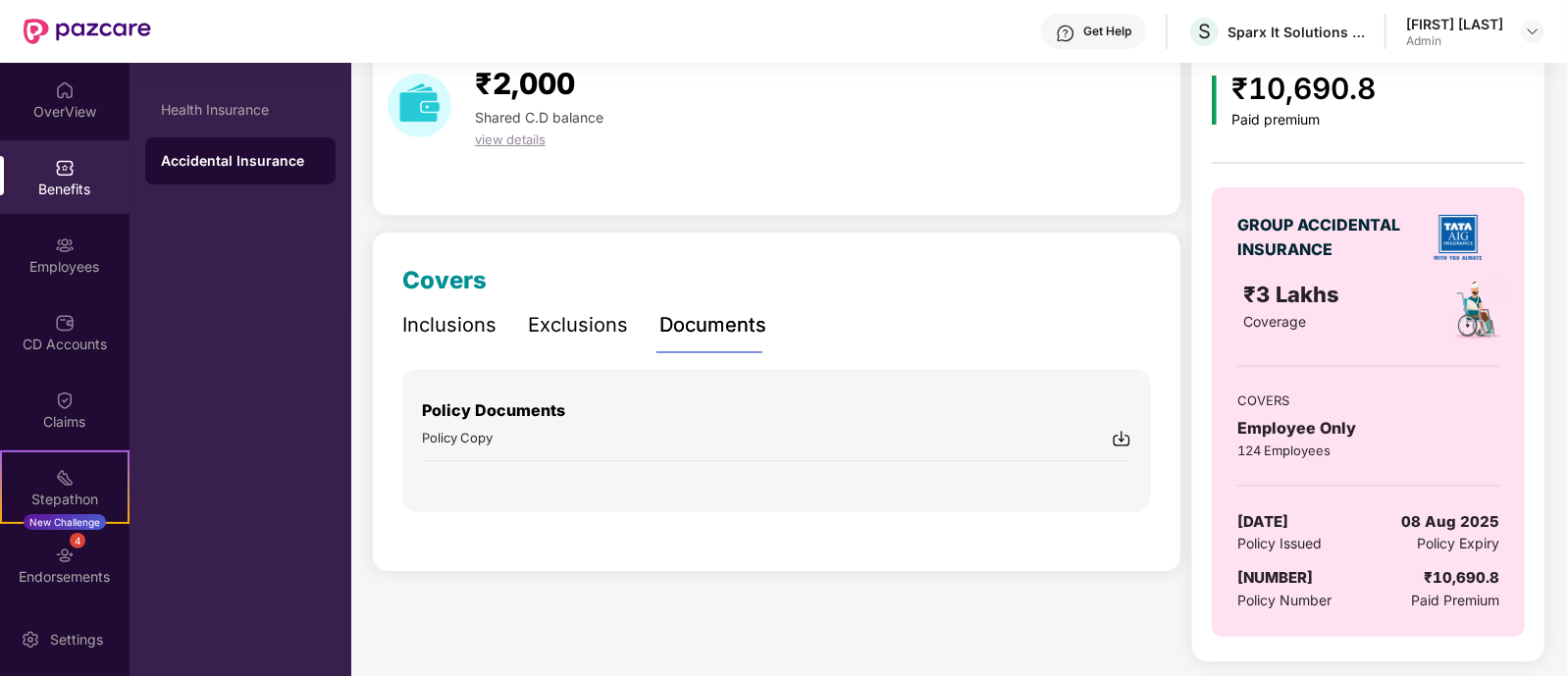 click at bounding box center [1122, 439] 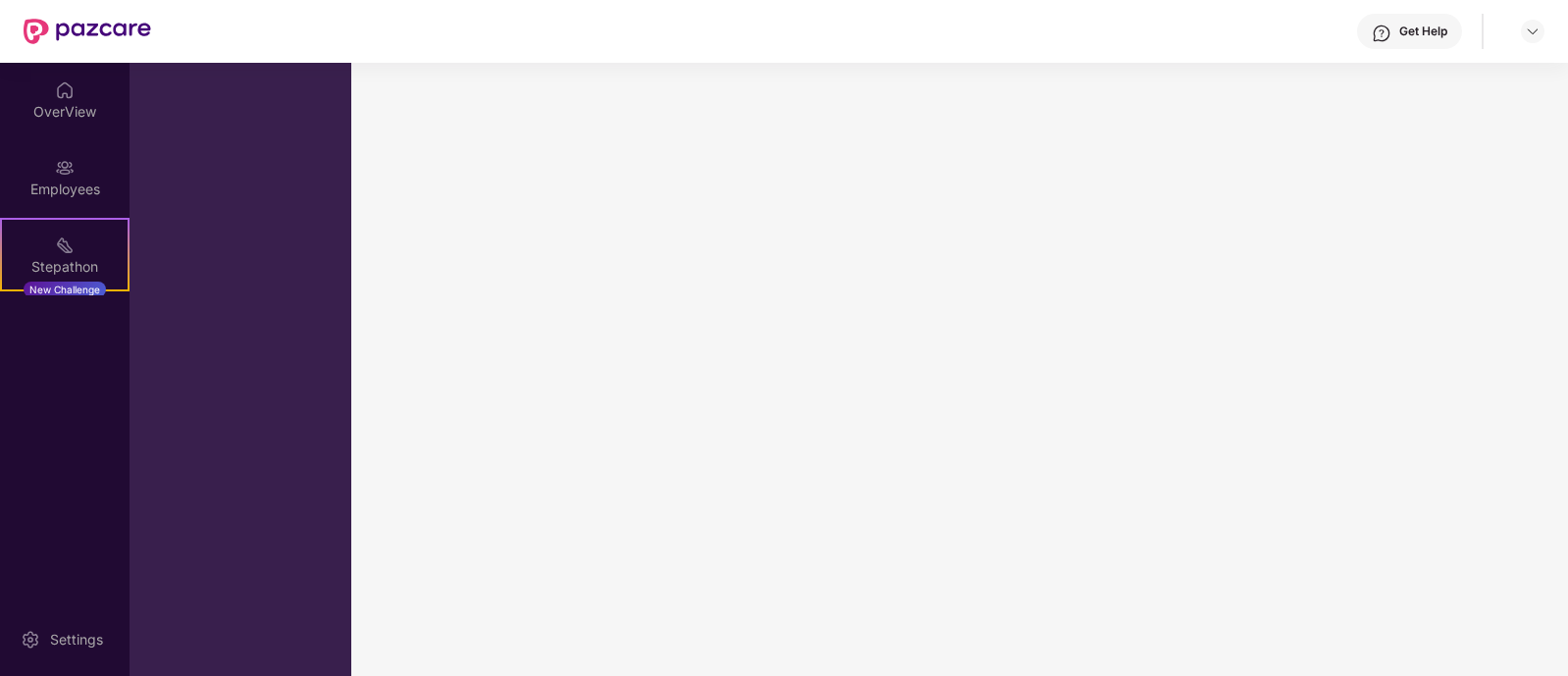 scroll, scrollTop: 0, scrollLeft: 0, axis: both 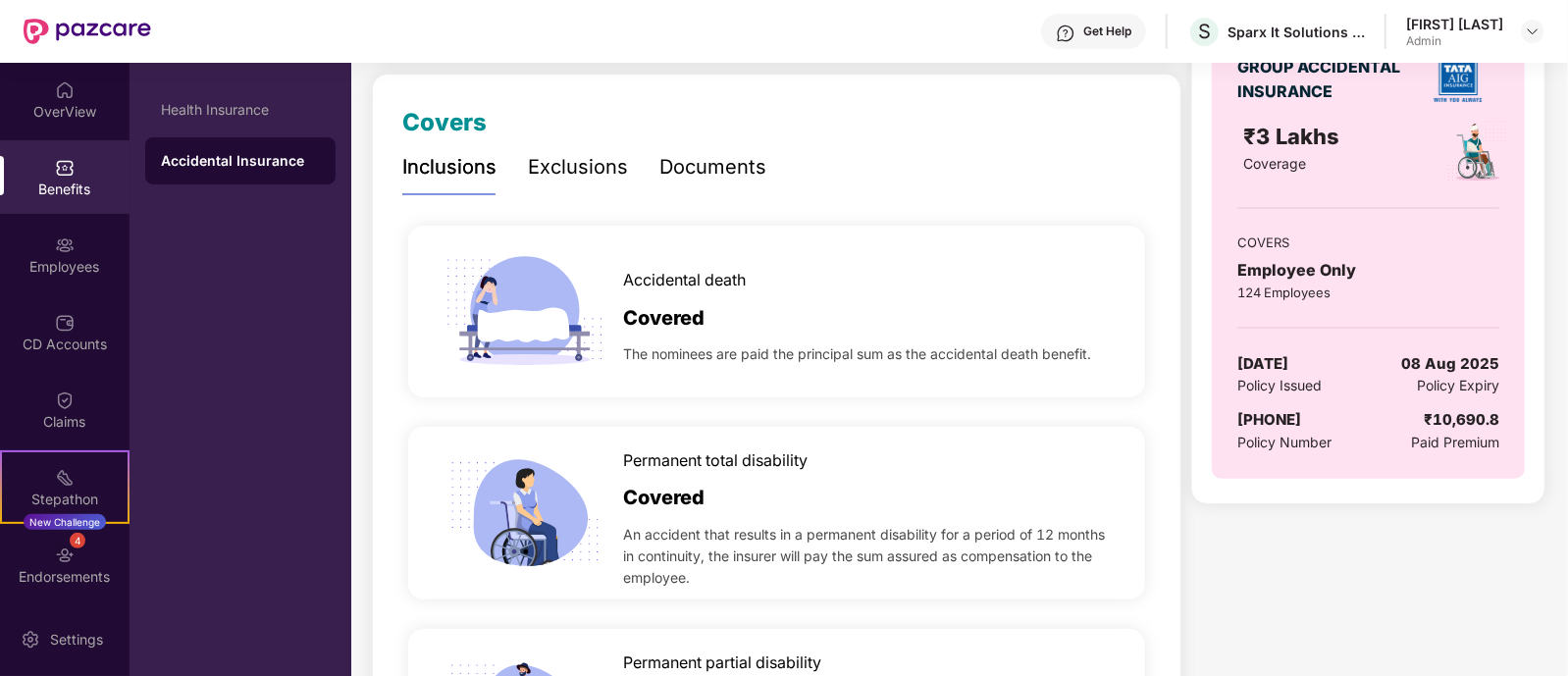 click on "The nominees are paid the principal sum as the accidental death benefit." at bounding box center [857, 354] 